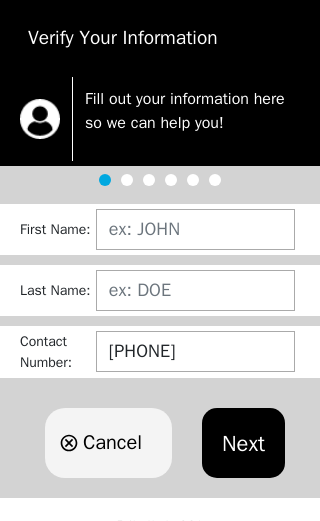 scroll, scrollTop: 0, scrollLeft: 0, axis: both 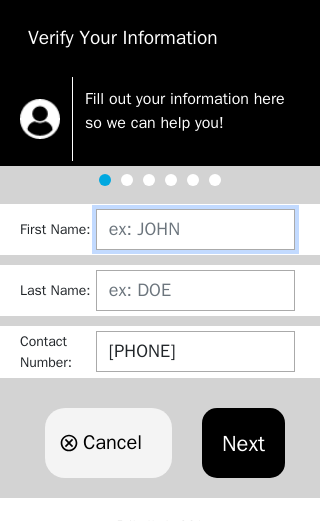 click at bounding box center (195, 229) 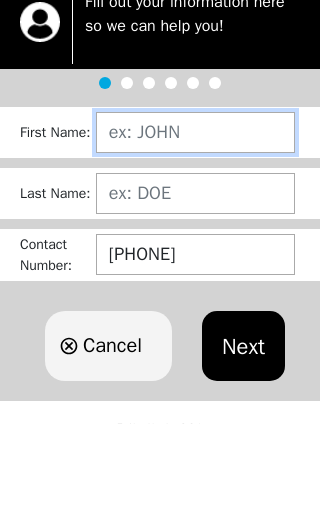 type on "[LAST]" 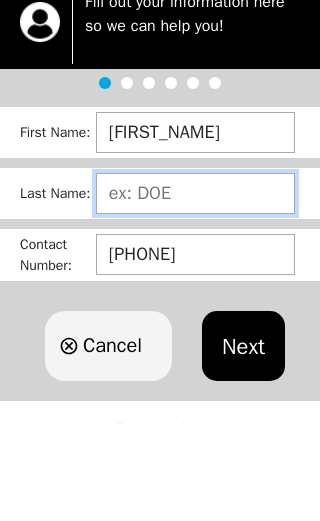 type on "[LAST]" 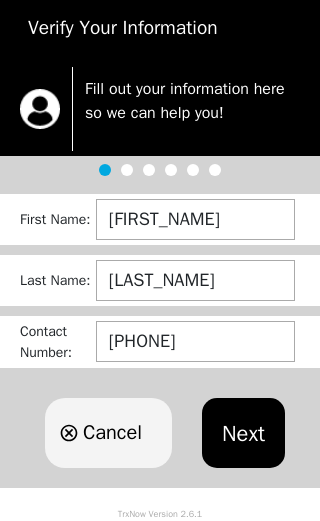 click on "Next" at bounding box center (243, 433) 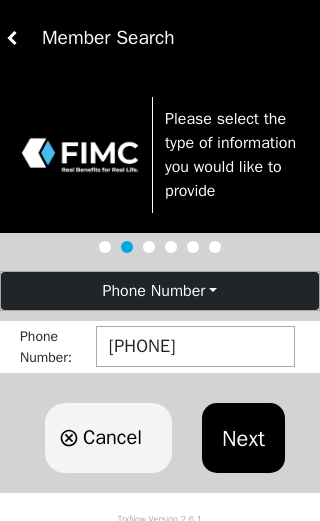 scroll, scrollTop: 28, scrollLeft: 0, axis: vertical 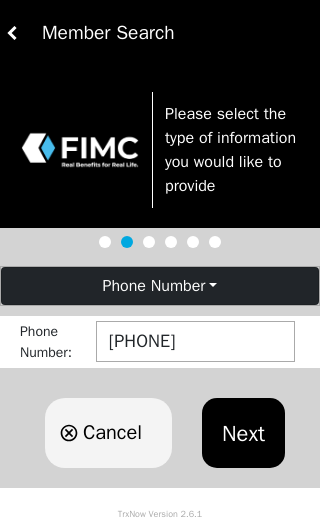 click on "Next" at bounding box center [243, 433] 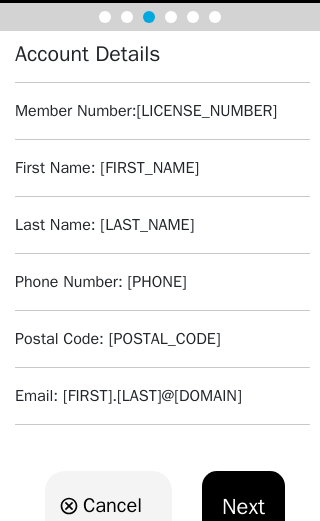 scroll, scrollTop: 157, scrollLeft: 0, axis: vertical 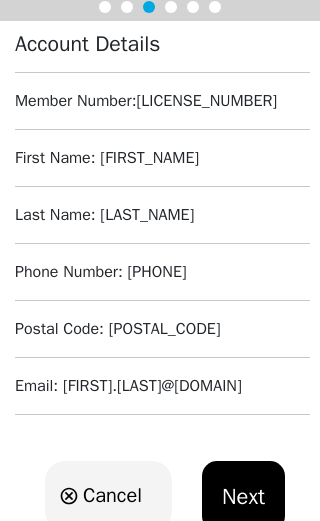 click on "Next" at bounding box center (243, 496) 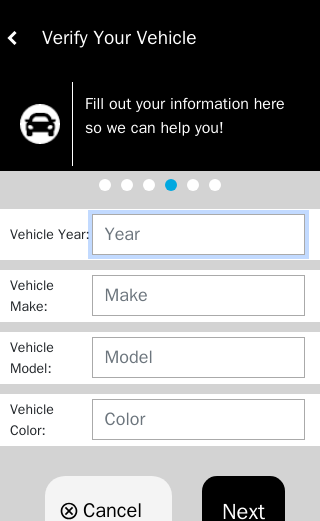 click at bounding box center (198, 234) 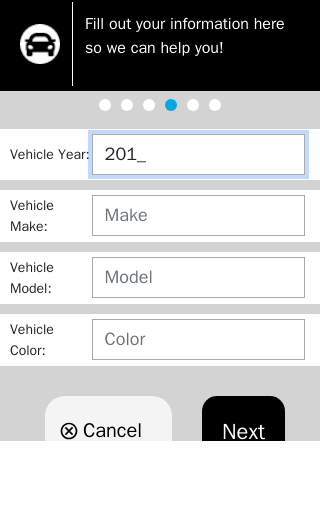 type on "2011" 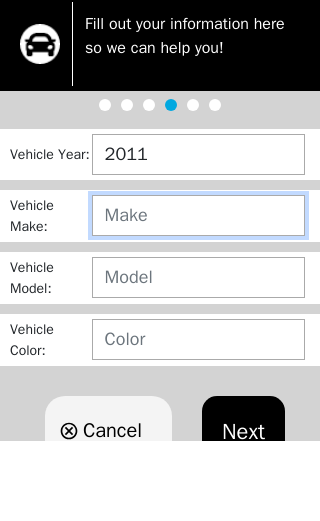 click at bounding box center (198, 295) 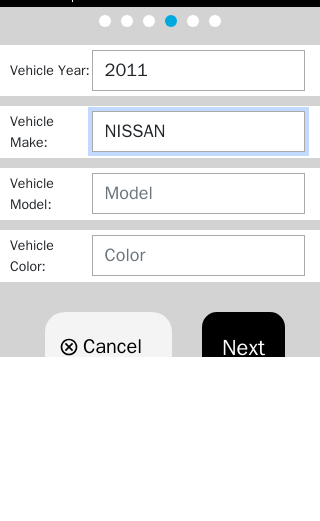 type on "NISSAN" 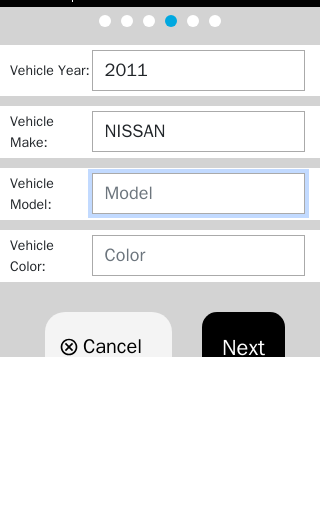 click at bounding box center [198, 357] 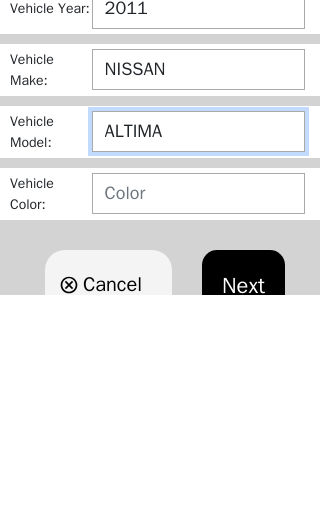 type on "ALTIMA" 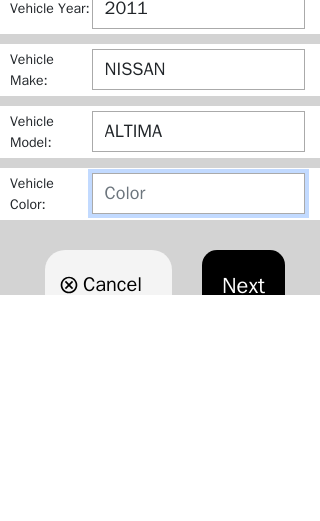 click at bounding box center [198, 419] 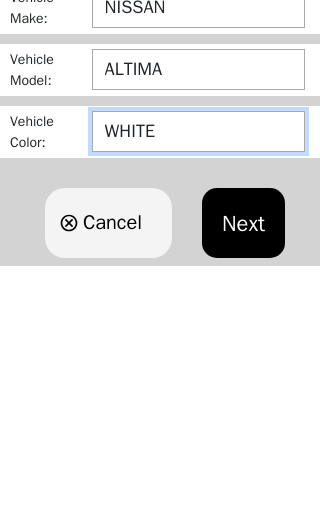 type on "WHITE" 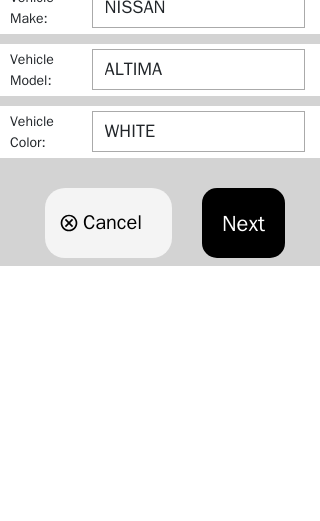 click on "Next" at bounding box center (243, 478) 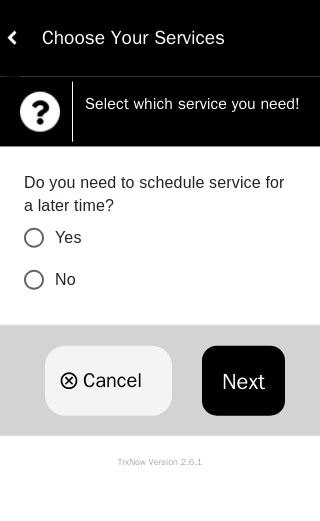 scroll, scrollTop: 0, scrollLeft: 0, axis: both 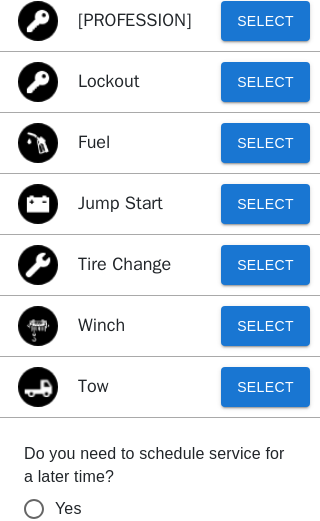 click on "Select" at bounding box center (265, 387) 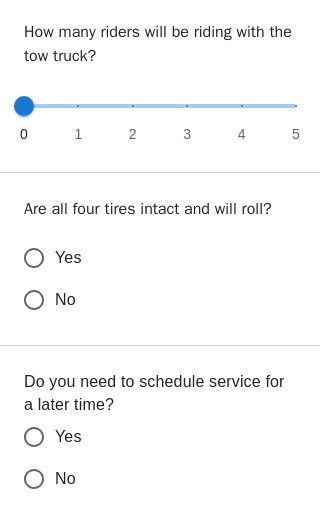 scroll, scrollTop: 605, scrollLeft: 0, axis: vertical 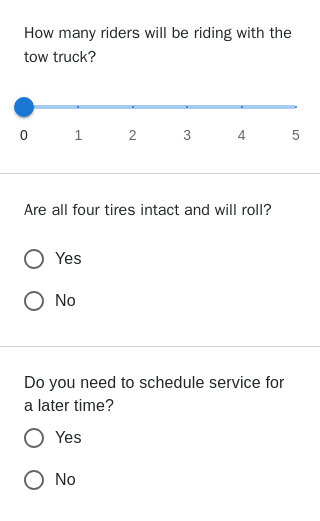 click on "Yes" at bounding box center (146, 259) 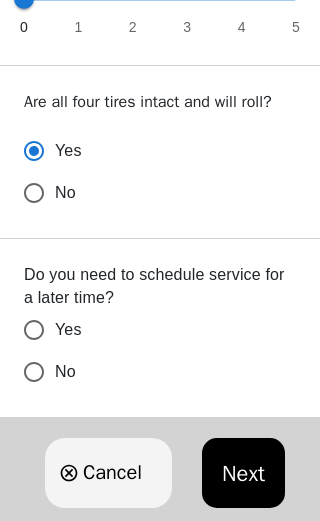 scroll, scrollTop: 715, scrollLeft: 0, axis: vertical 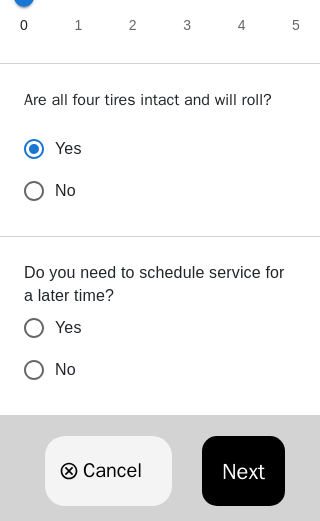 click on "No" at bounding box center (146, 191) 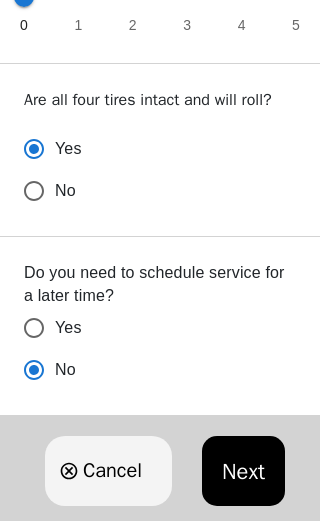 click on "Next" at bounding box center (243, 471) 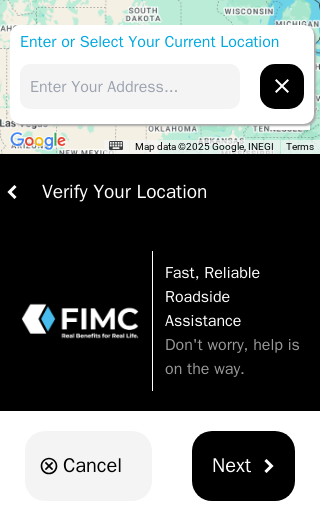scroll, scrollTop: 0, scrollLeft: 0, axis: both 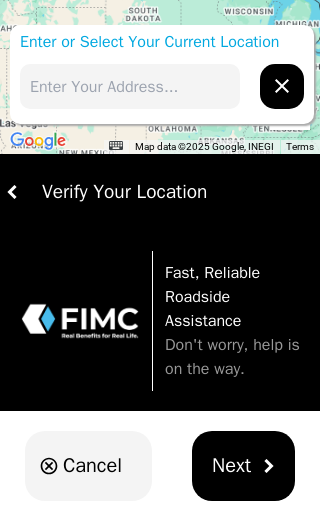 click at bounding box center [130, 86] 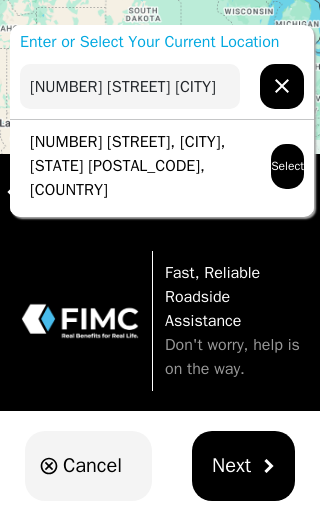 click on "375 Broadway, Newport, RI 02840, USA" at bounding box center [135, 166] 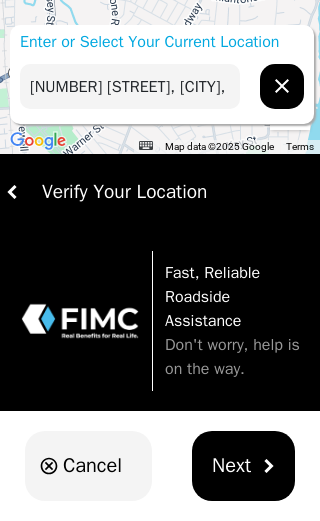 click on "Next" at bounding box center (243, 466) 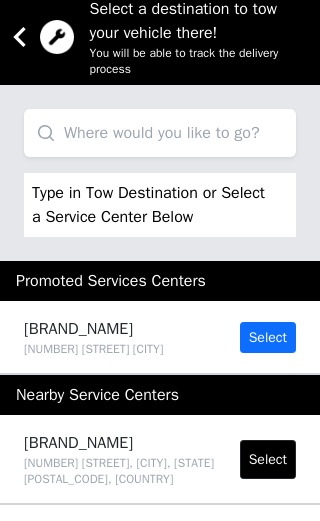 scroll, scrollTop: 0, scrollLeft: 0, axis: both 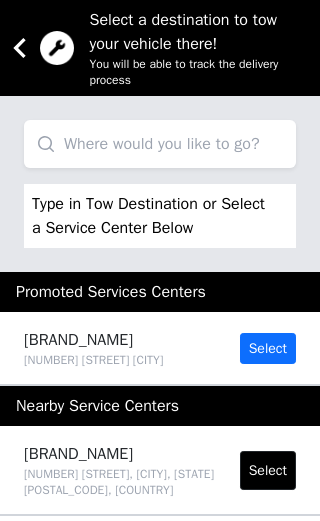 click at bounding box center [160, 144] 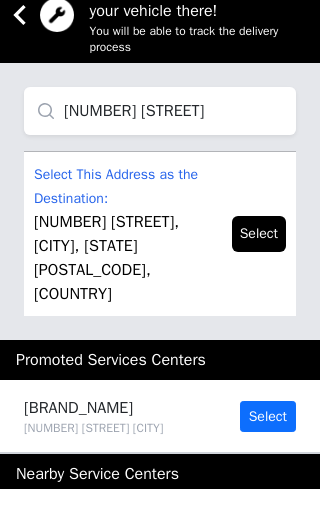 type on "159 Rogers Lane" 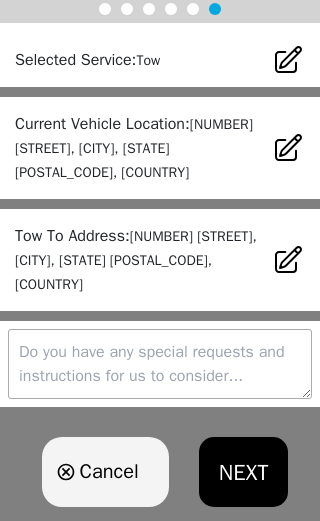 scroll, scrollTop: 286, scrollLeft: 0, axis: vertical 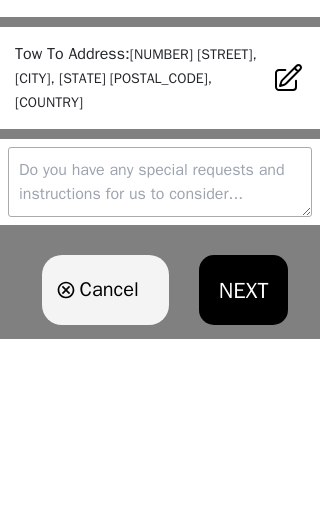 type on "P" 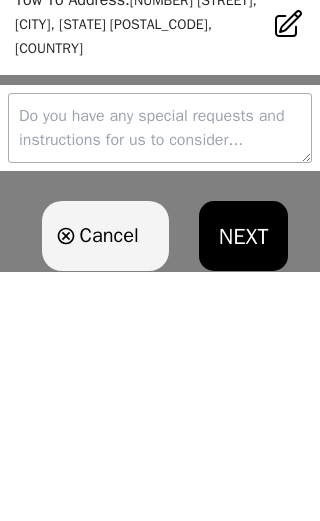 scroll, scrollTop: 287, scrollLeft: 0, axis: vertical 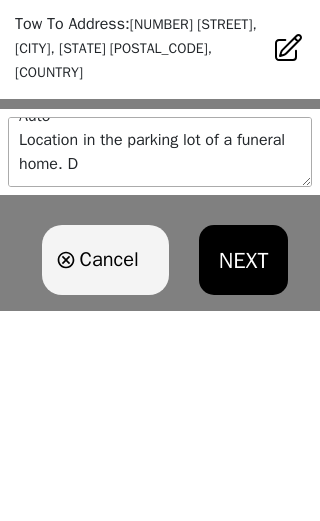 type on "Auto
Location in the parking lot of a funeral home." 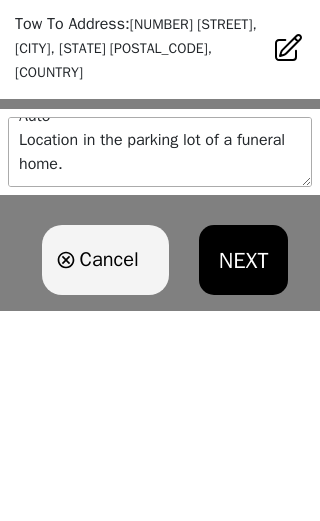 click on "NEXT" at bounding box center [244, 471] 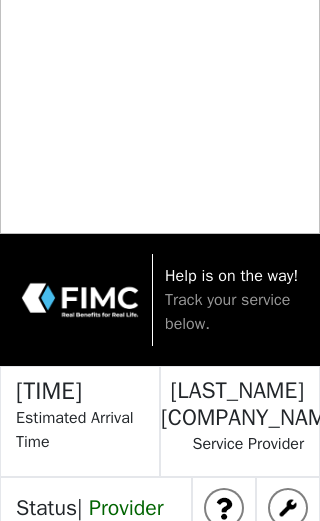 scroll, scrollTop: 0, scrollLeft: 0, axis: both 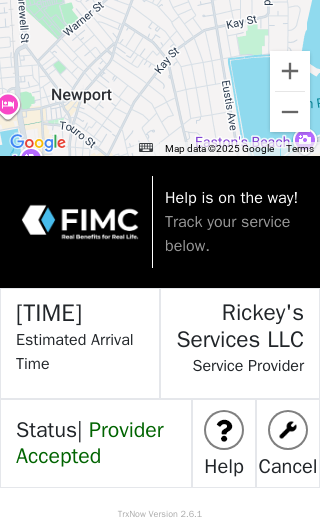 click on "Provider Accepted" at bounding box center [90, 442] 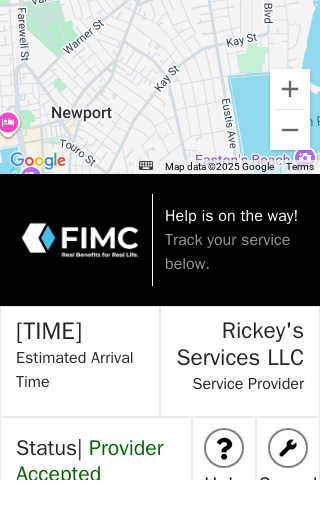 scroll, scrollTop: 179, scrollLeft: 0, axis: vertical 